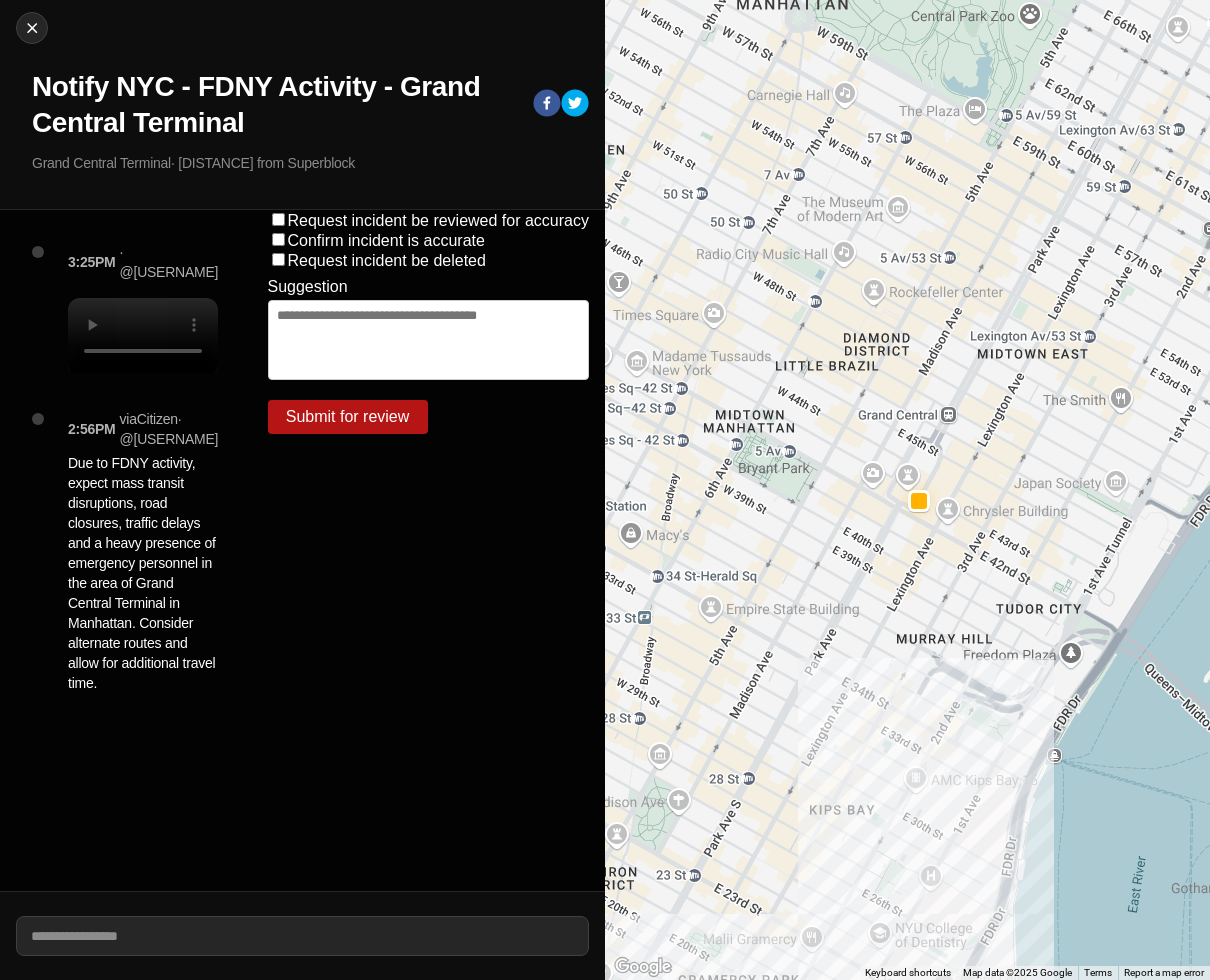 scroll, scrollTop: 0, scrollLeft: 0, axis: both 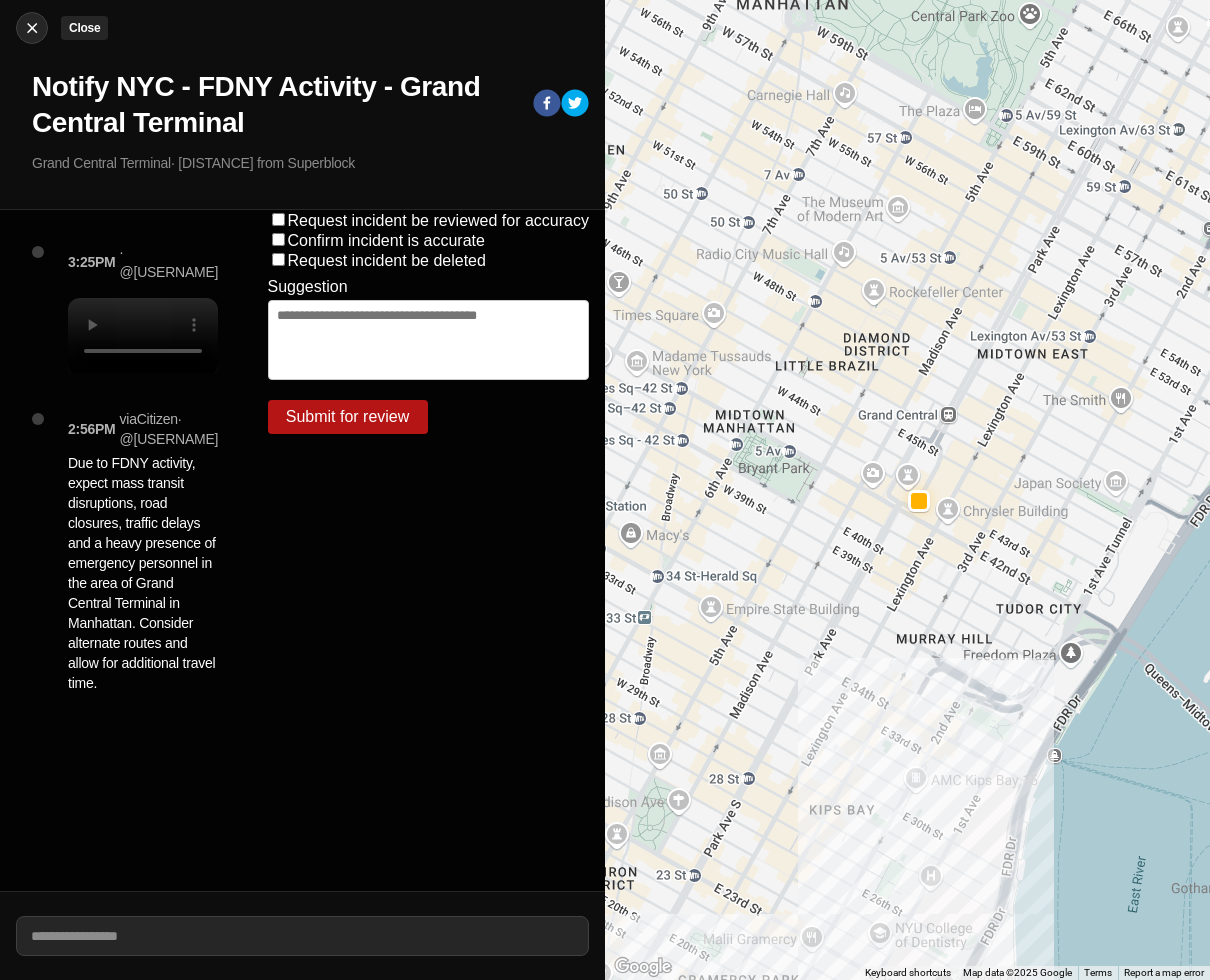 click at bounding box center [32, 28] 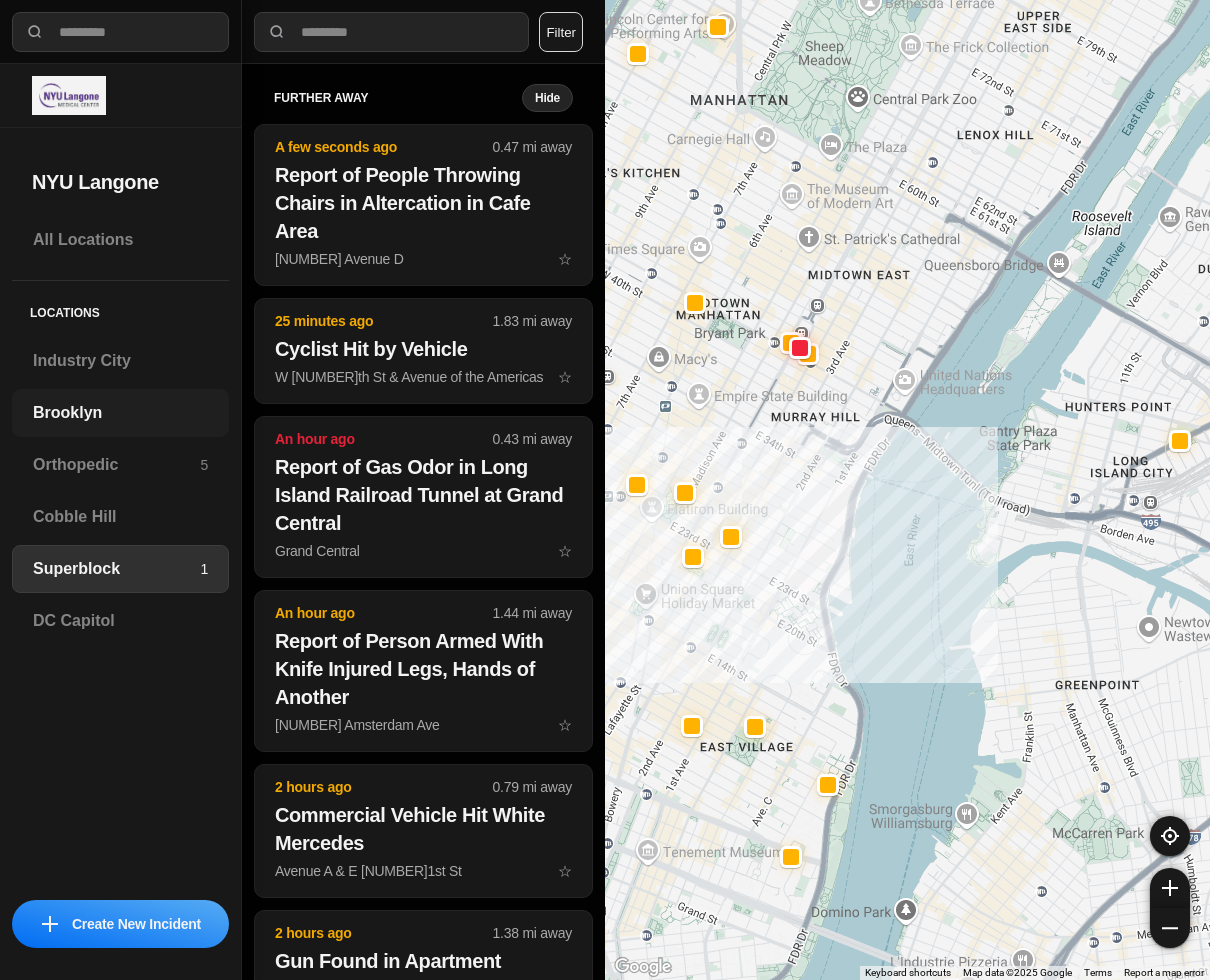 click on "Brooklyn" at bounding box center (120, 413) 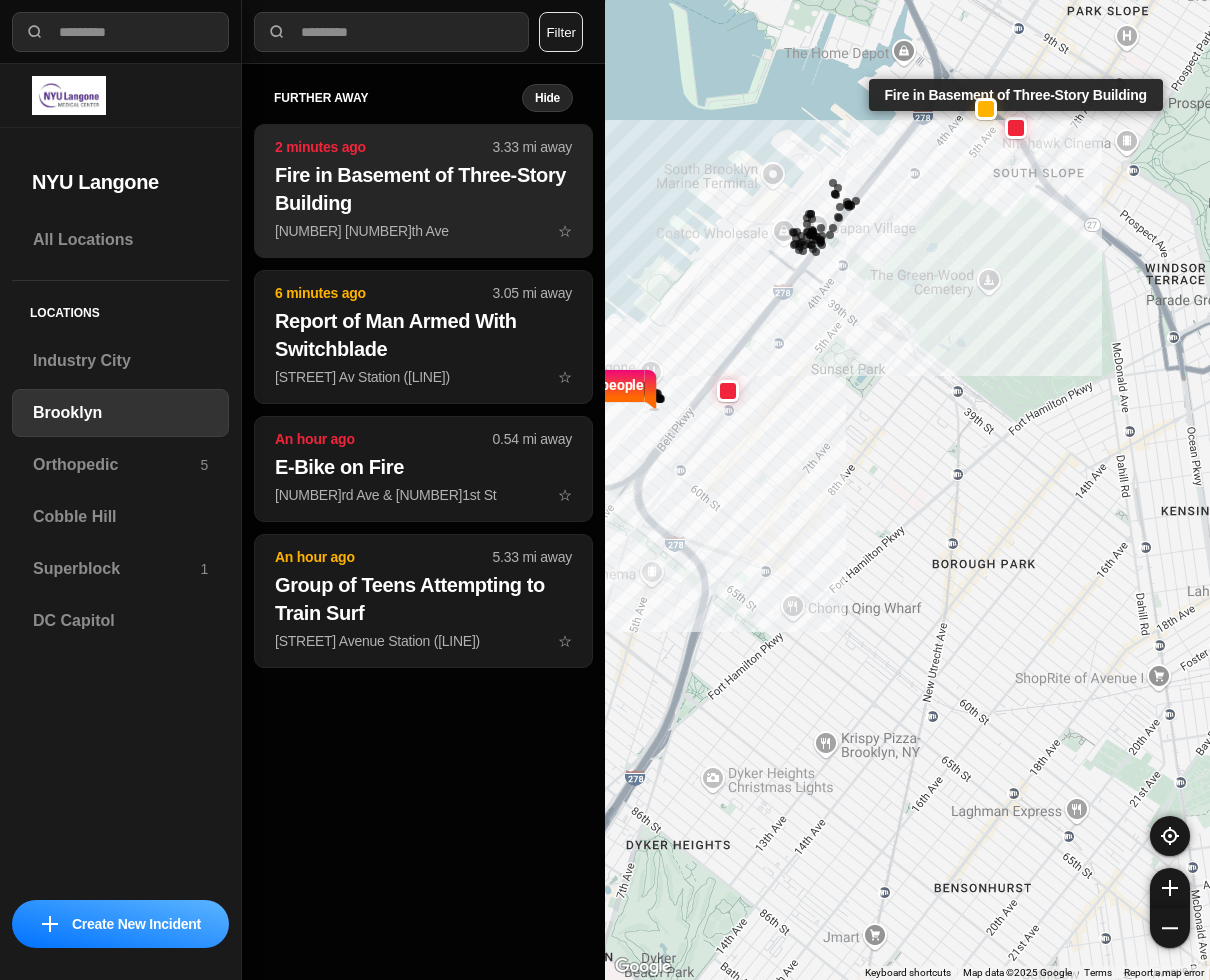 click on "Fire in Basement of Three-Story Building" at bounding box center [423, 189] 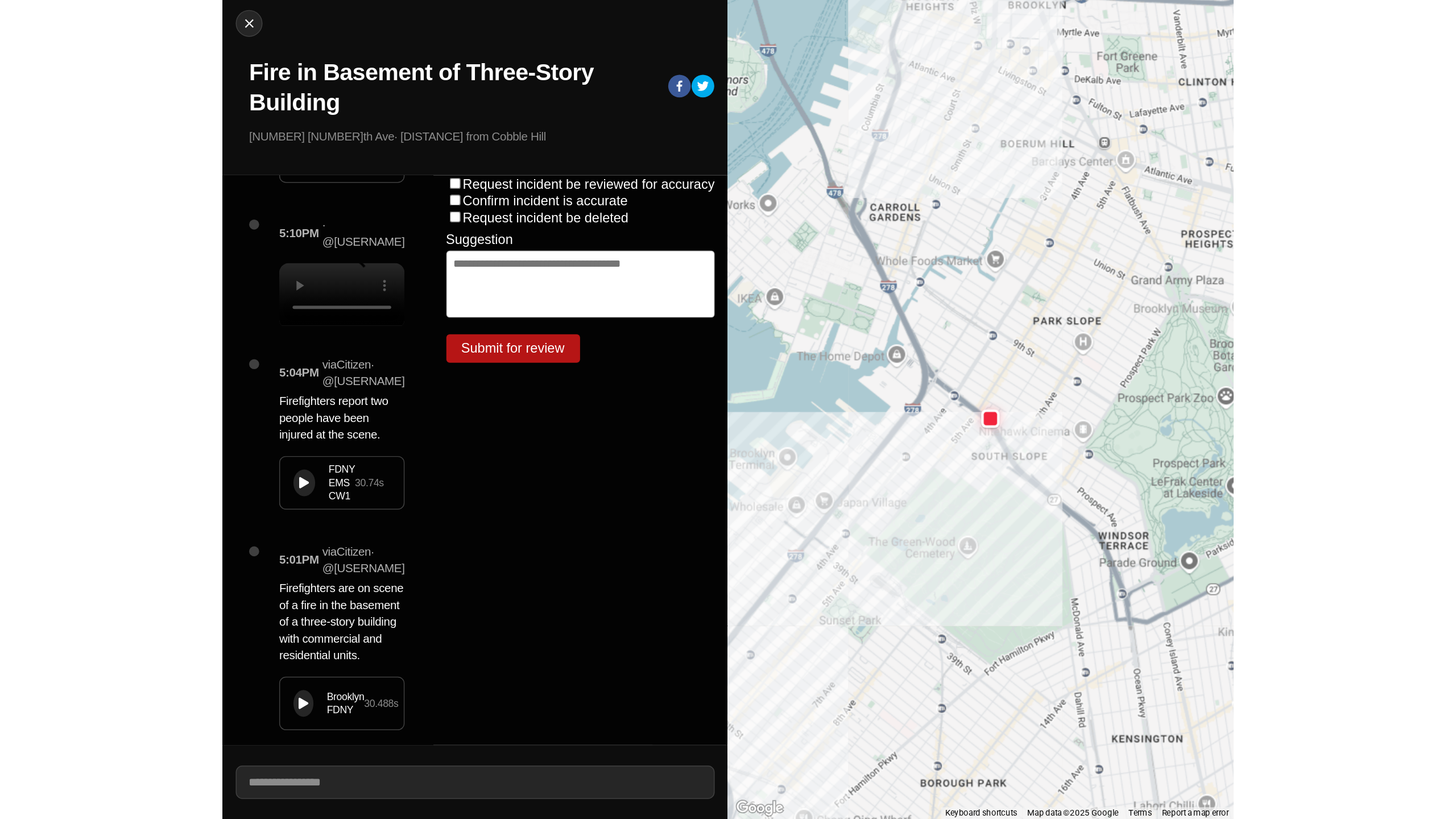 scroll, scrollTop: 30, scrollLeft: 0, axis: vertical 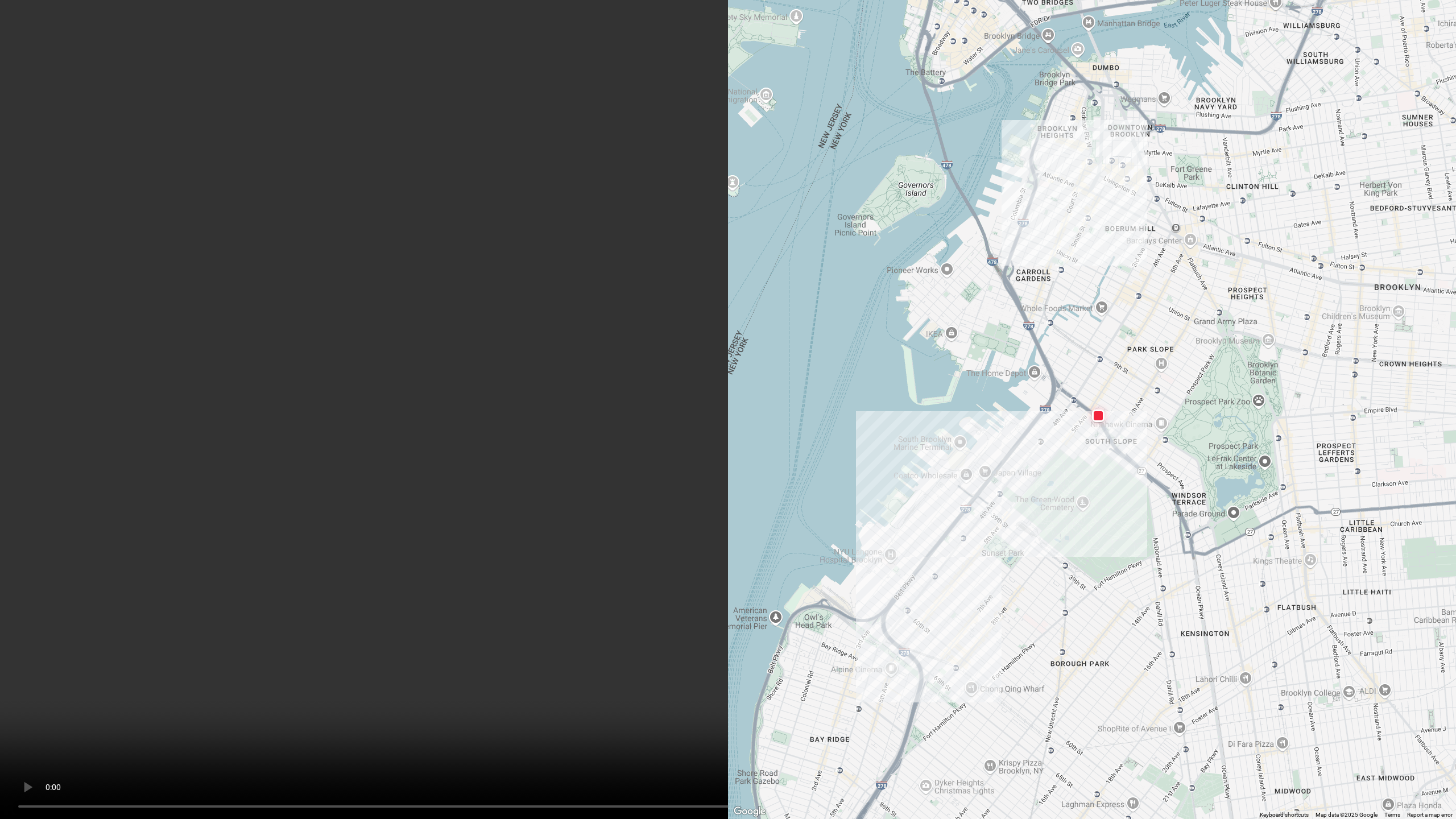 click at bounding box center (728, 410) 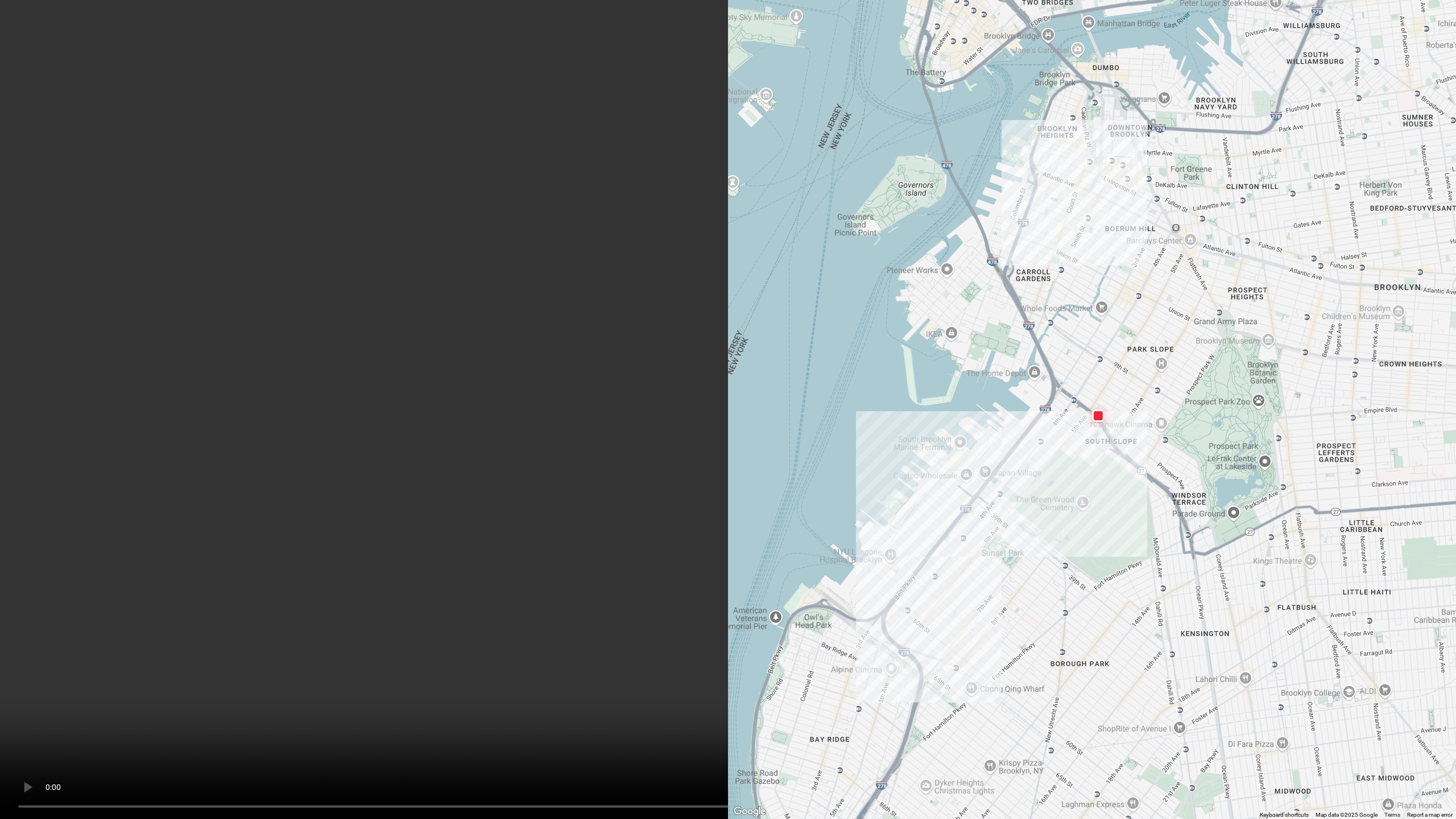 type 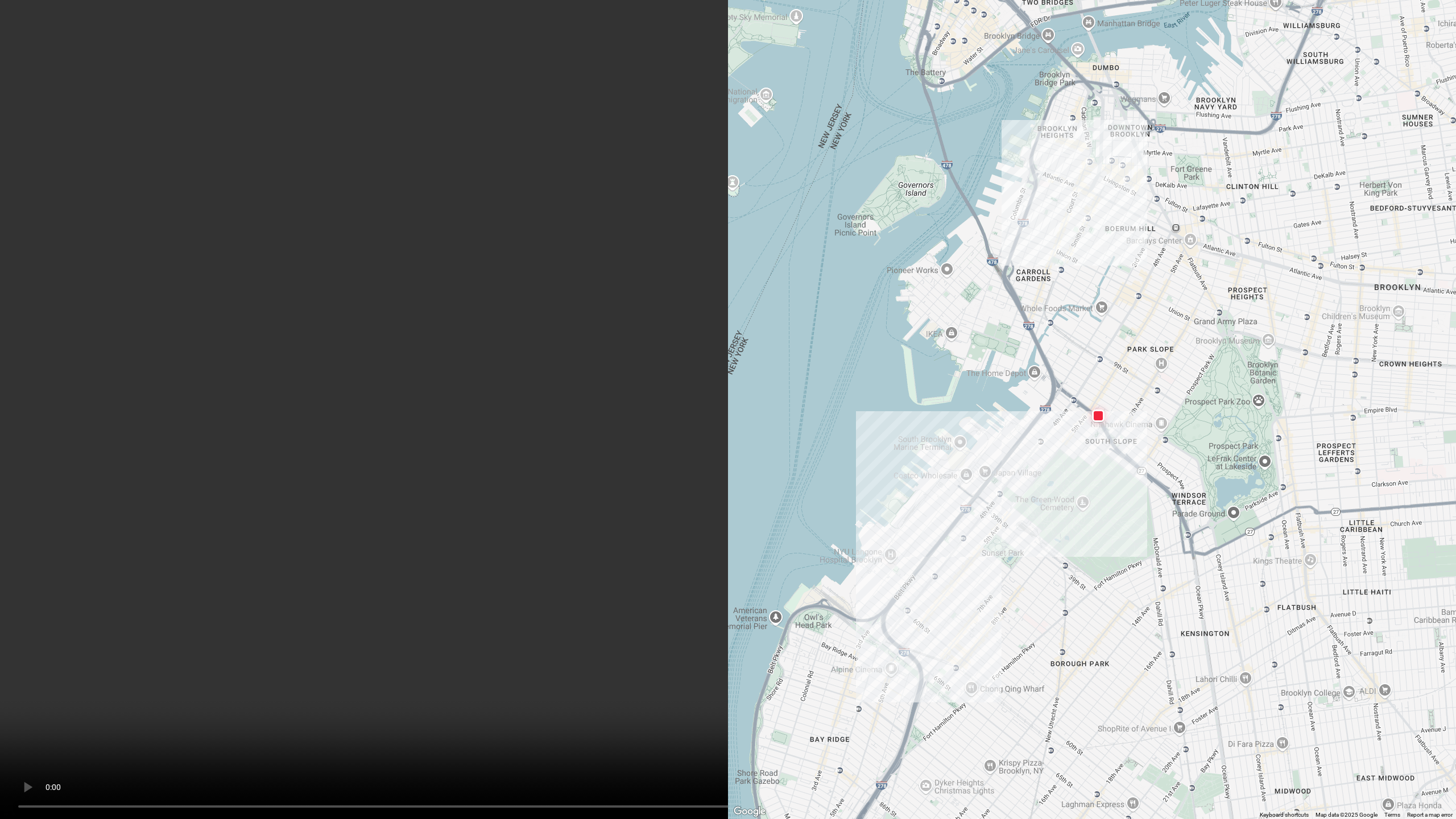click at bounding box center [728, 410] 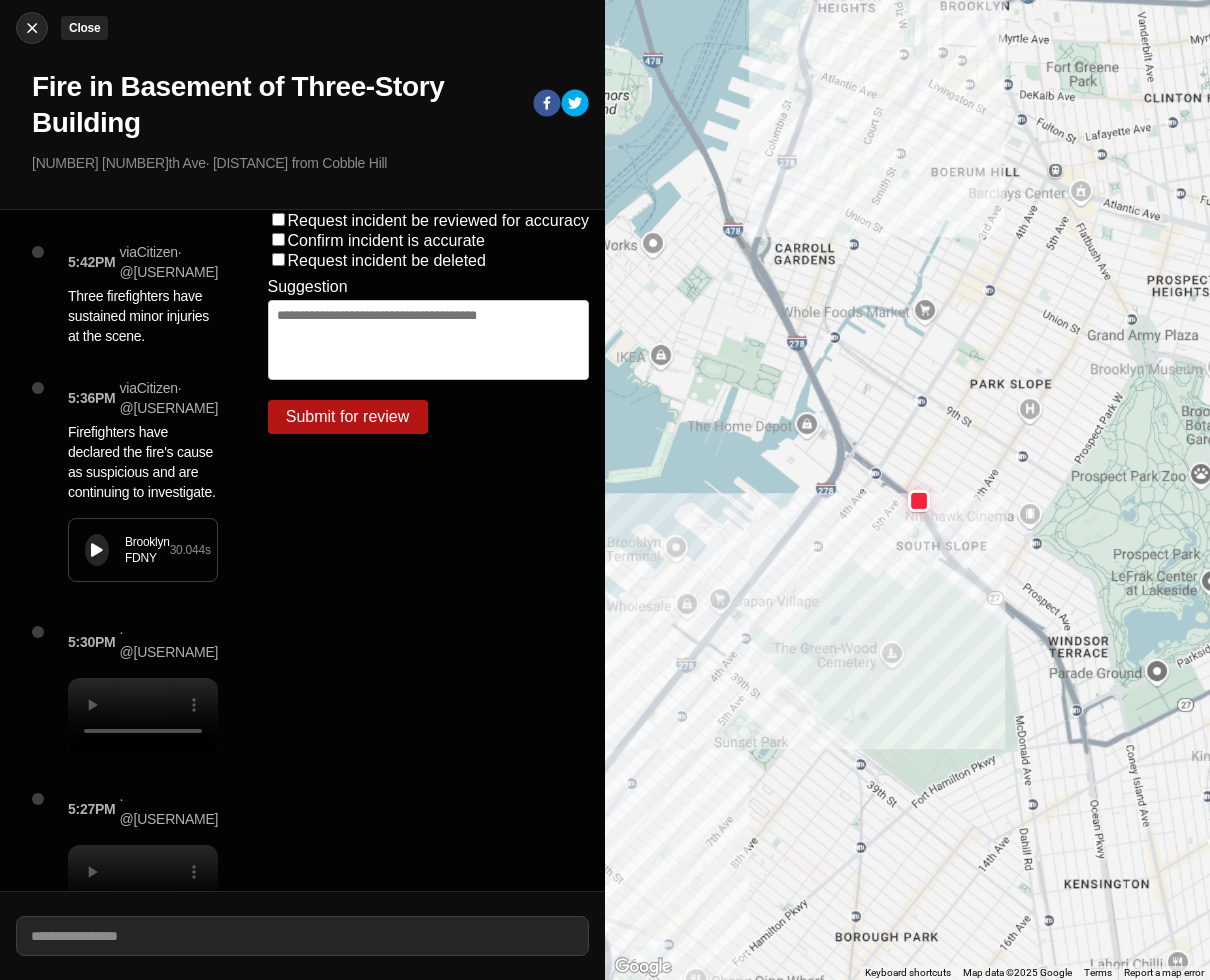 click at bounding box center (32, 28) 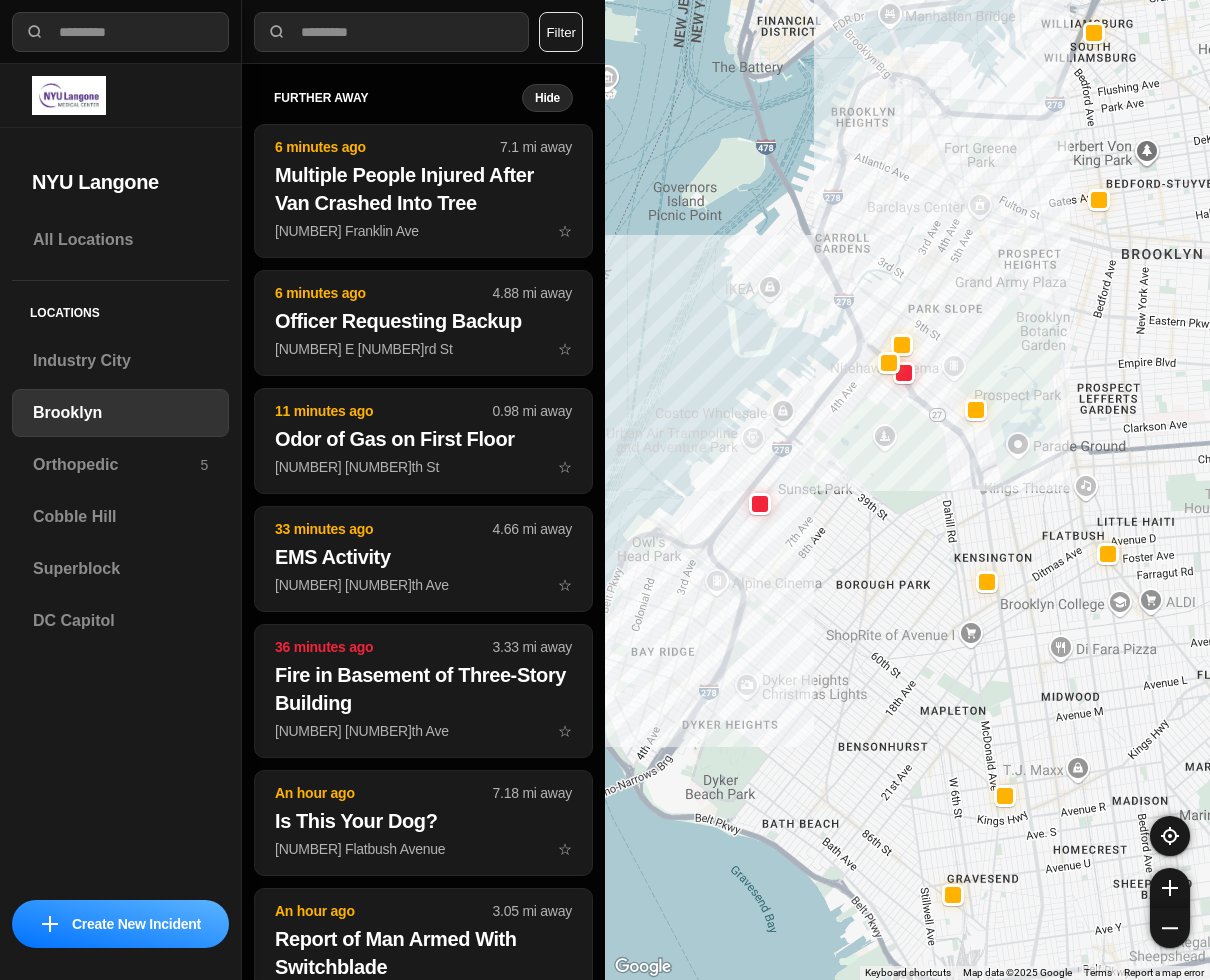 drag, startPoint x: 779, startPoint y: 602, endPoint x: 728, endPoint y: 569, distance: 60.74537 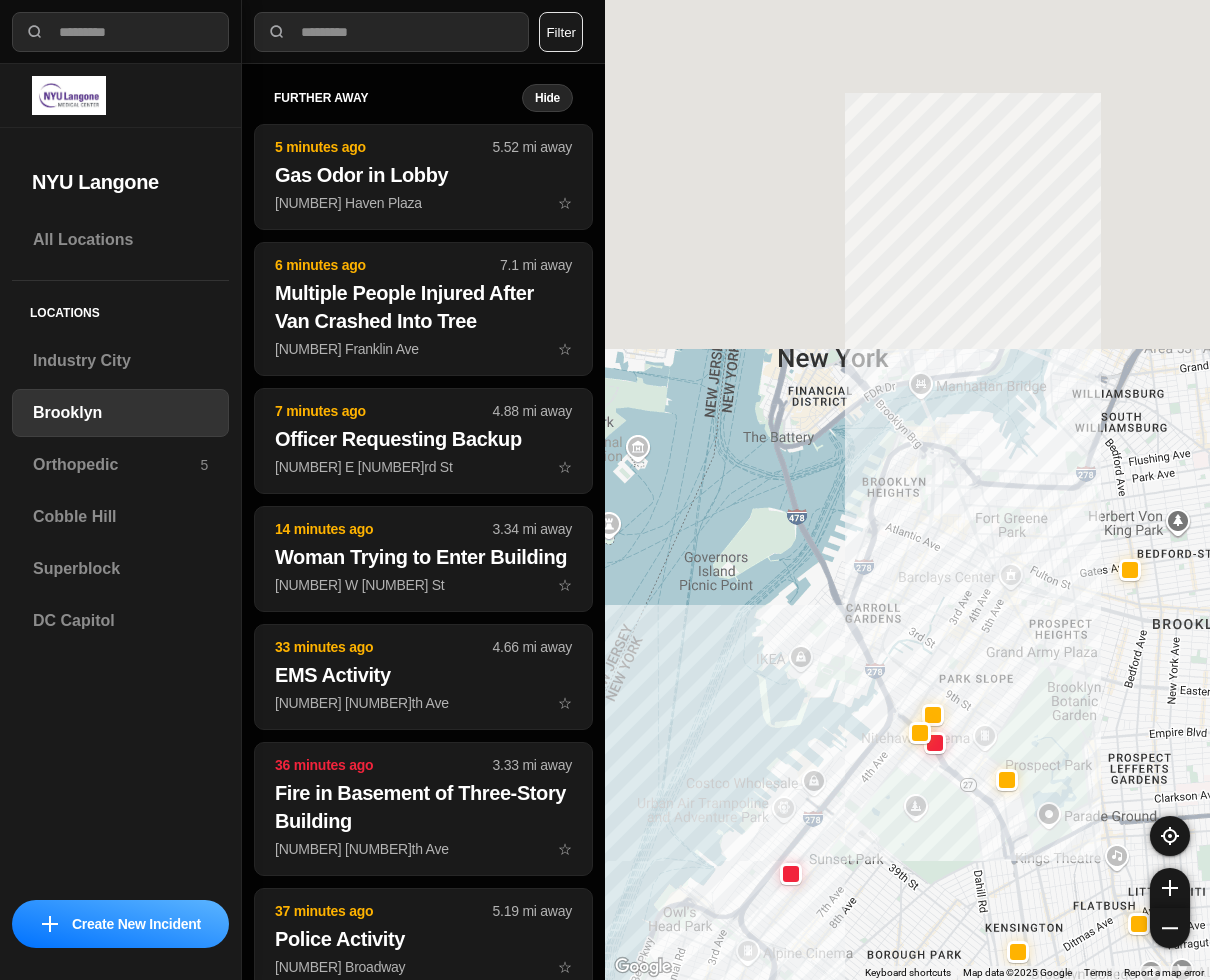 drag, startPoint x: 897, startPoint y: 357, endPoint x: 942, endPoint y: 759, distance: 404.5108 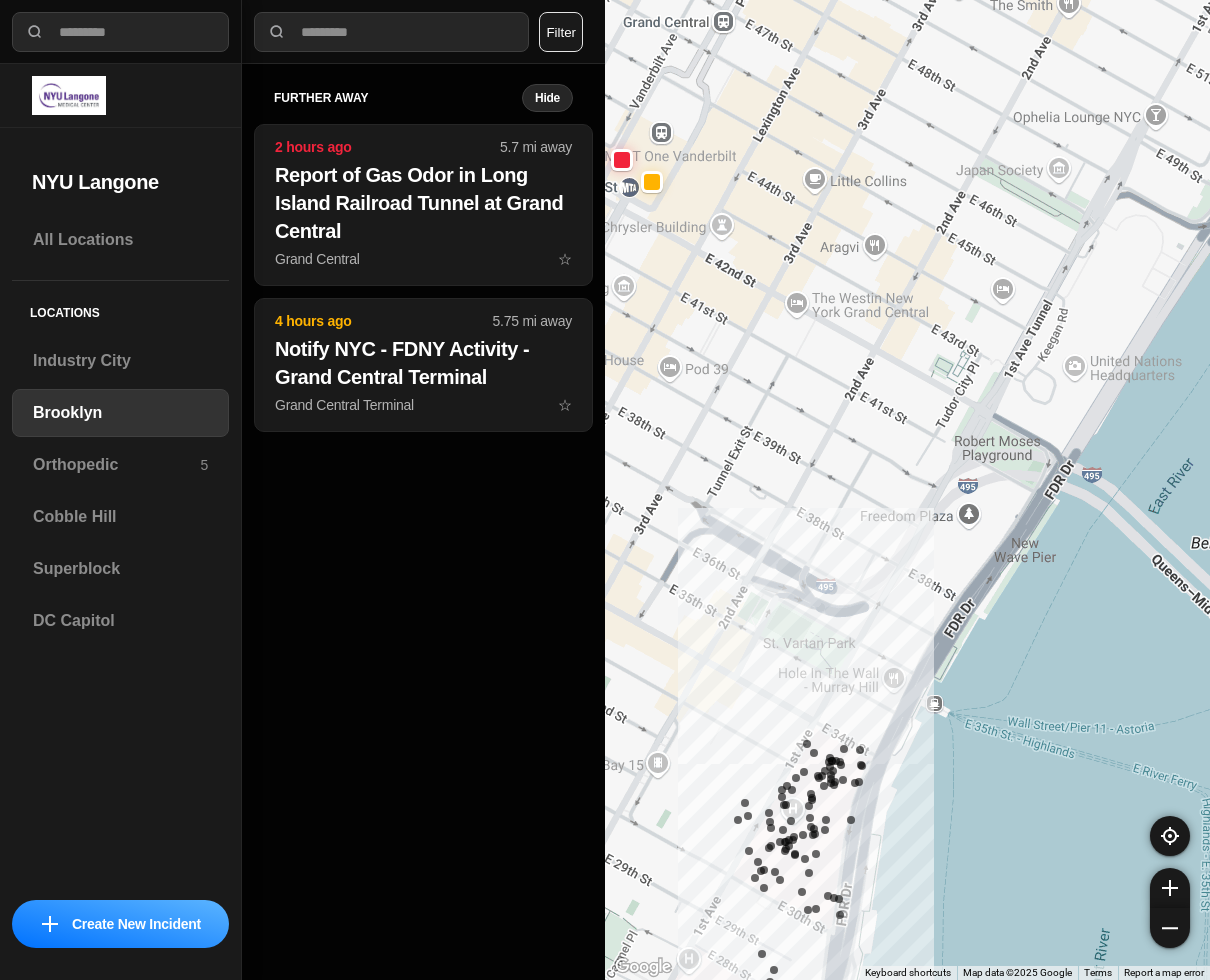 drag, startPoint x: 999, startPoint y: 354, endPoint x: 802, endPoint y: 440, distance: 214.95348 